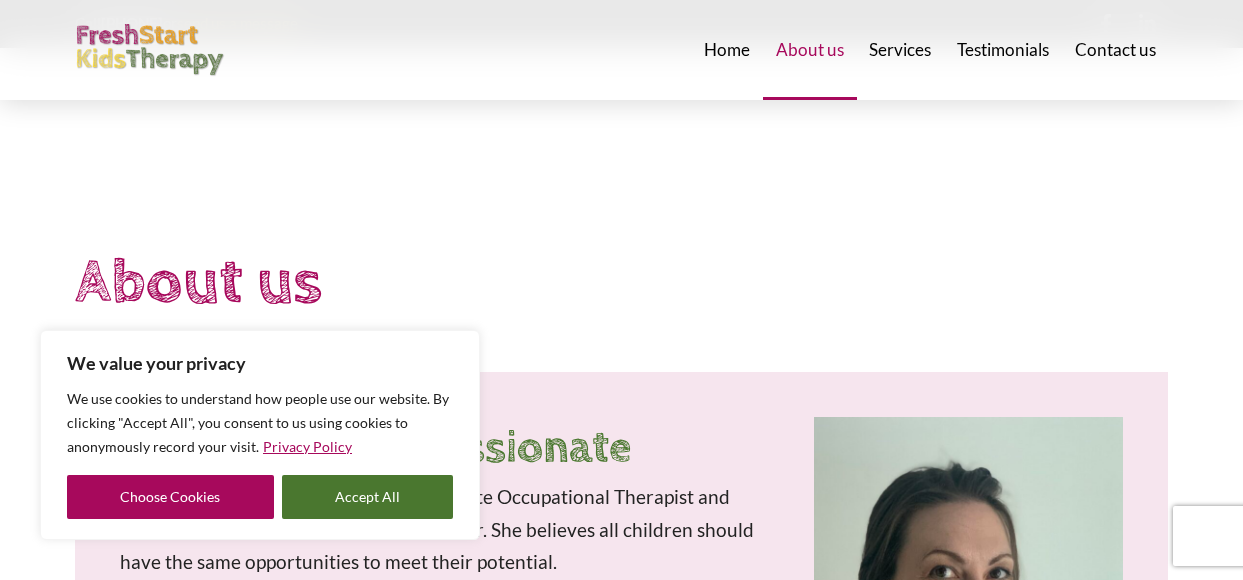 scroll, scrollTop: 200, scrollLeft: 0, axis: vertical 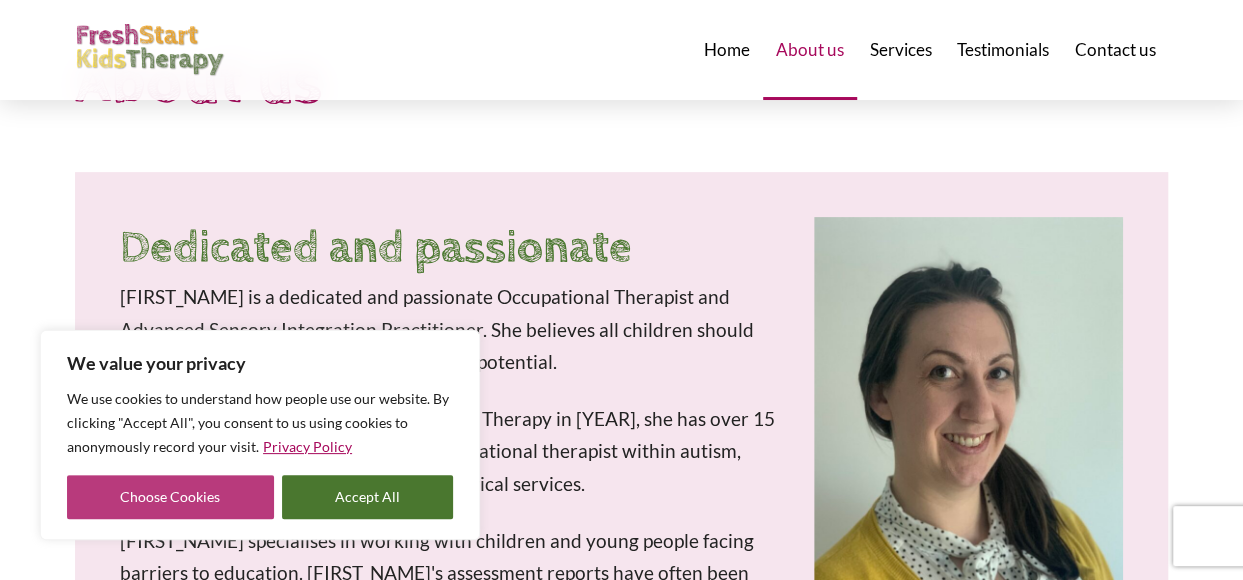 click on "Choose Cookies" at bounding box center (170, 497) 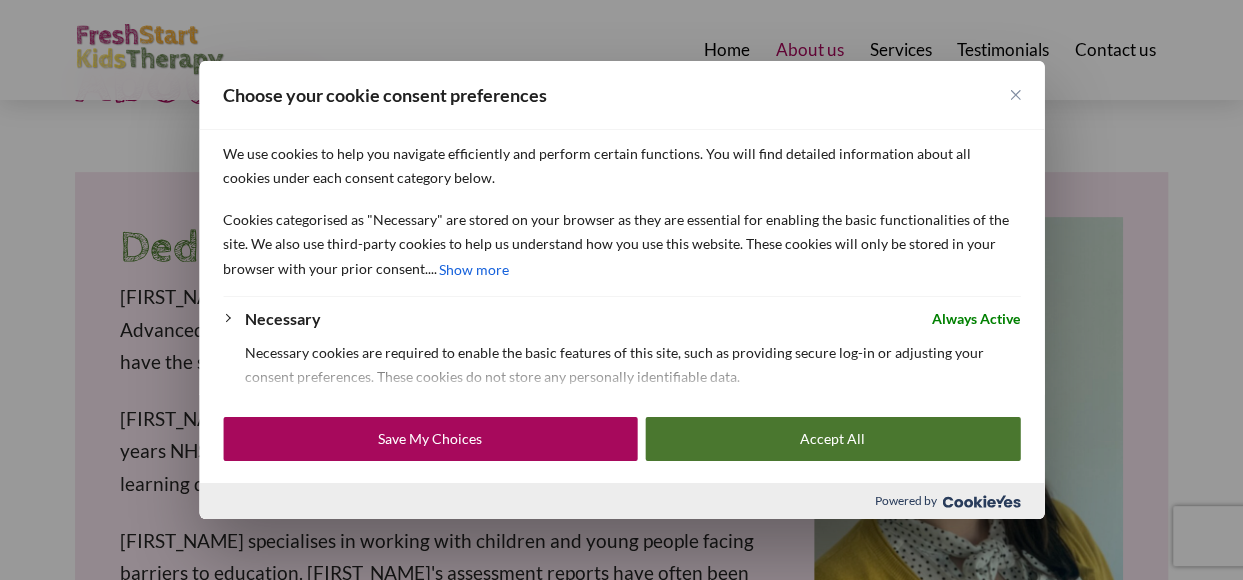 scroll, scrollTop: 244, scrollLeft: 0, axis: vertical 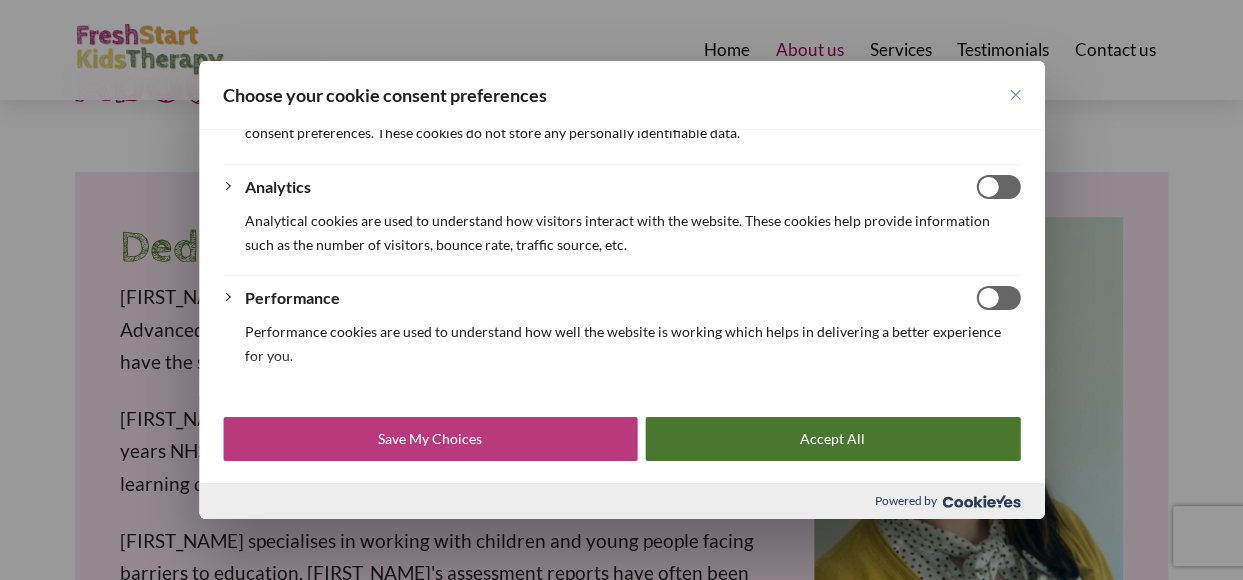 click on "Save My Choices" at bounding box center [430, 439] 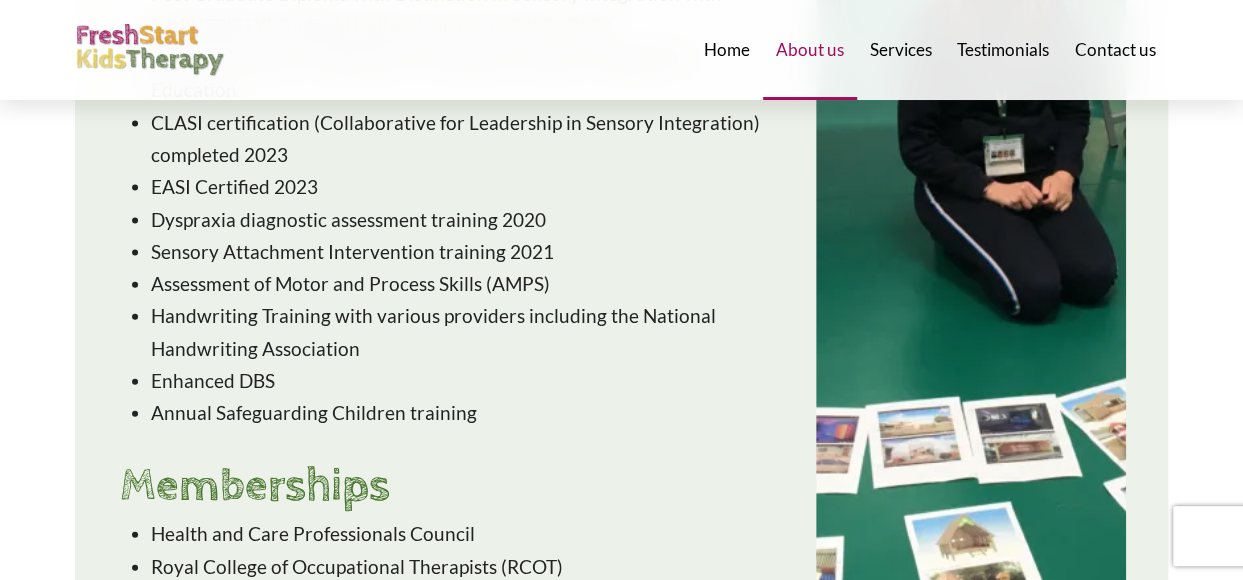 scroll, scrollTop: 1569, scrollLeft: 0, axis: vertical 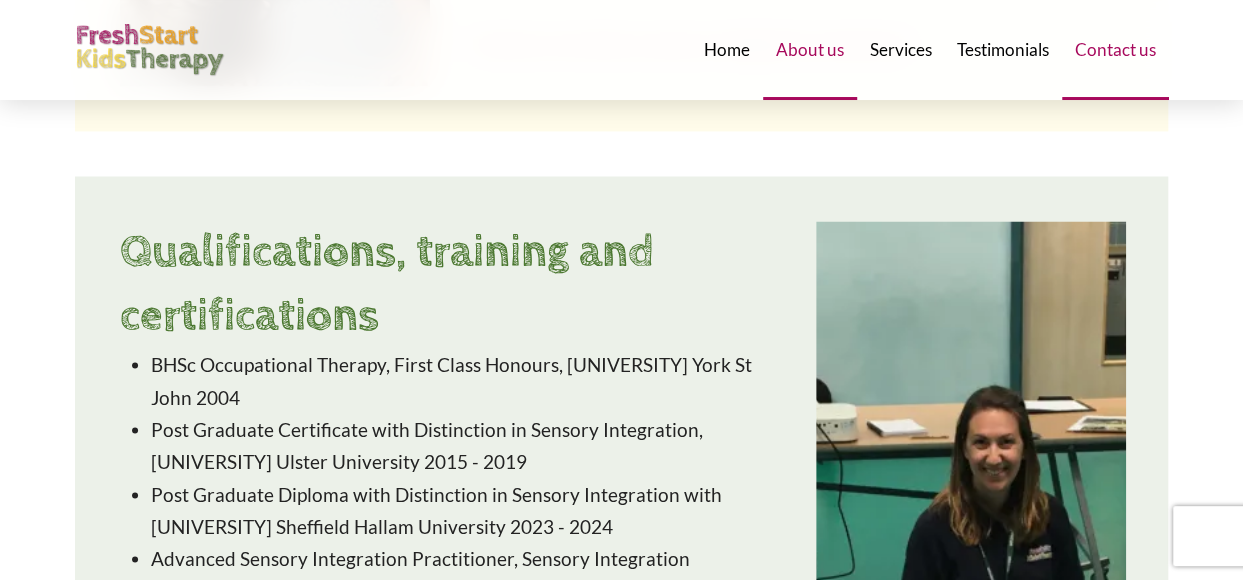click on "Contact us" at bounding box center (1115, 49) 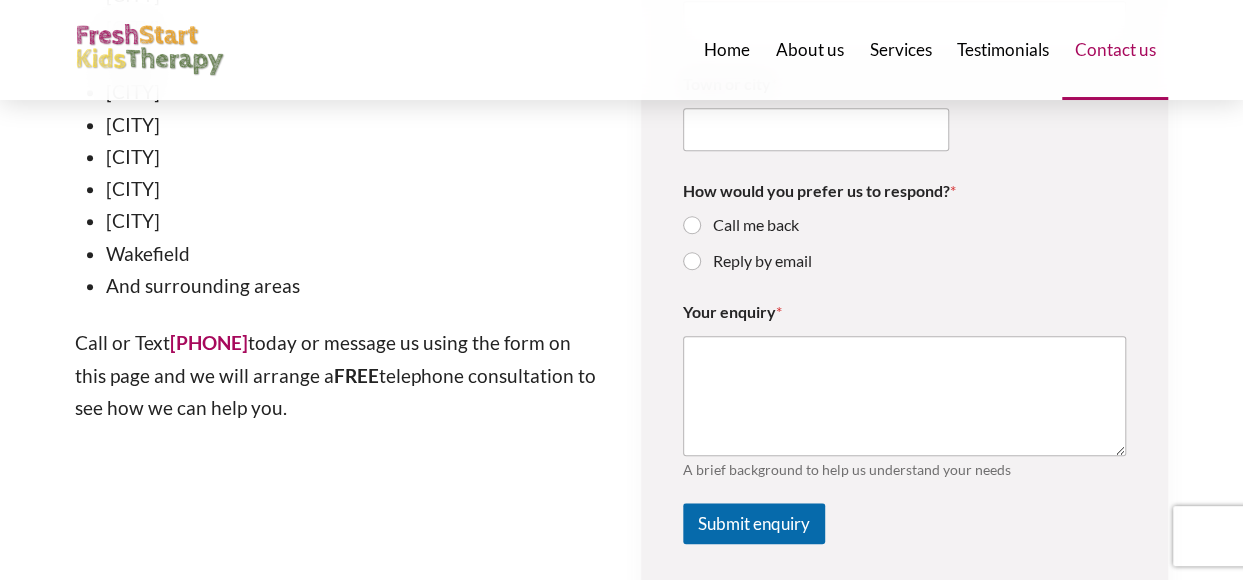 scroll, scrollTop: 200, scrollLeft: 0, axis: vertical 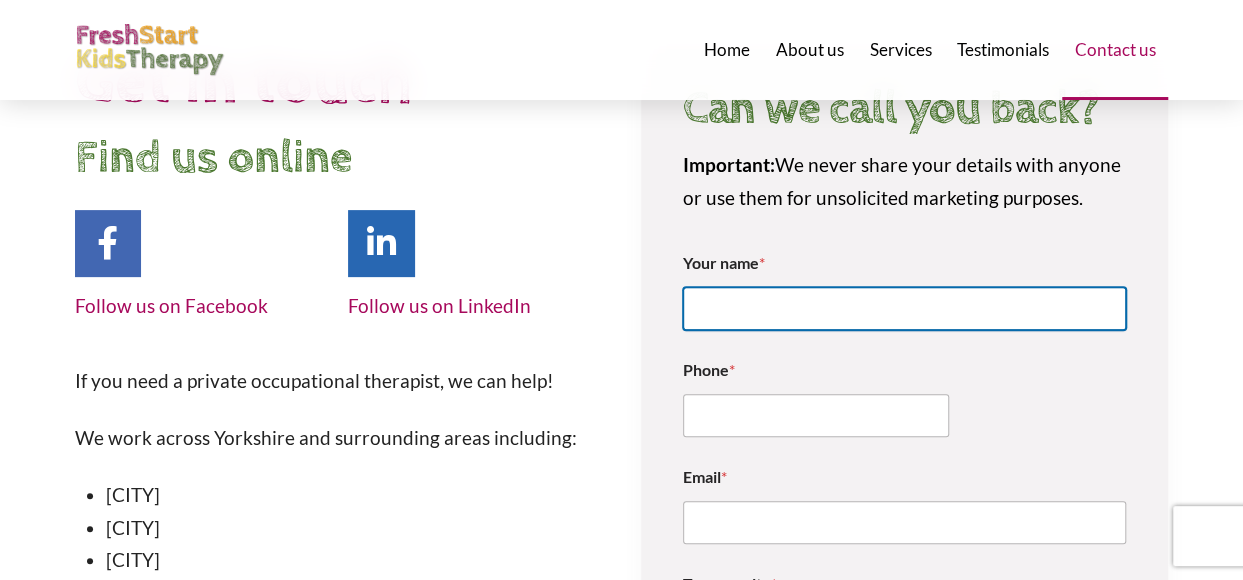click on "Your name  *" at bounding box center (905, 308) 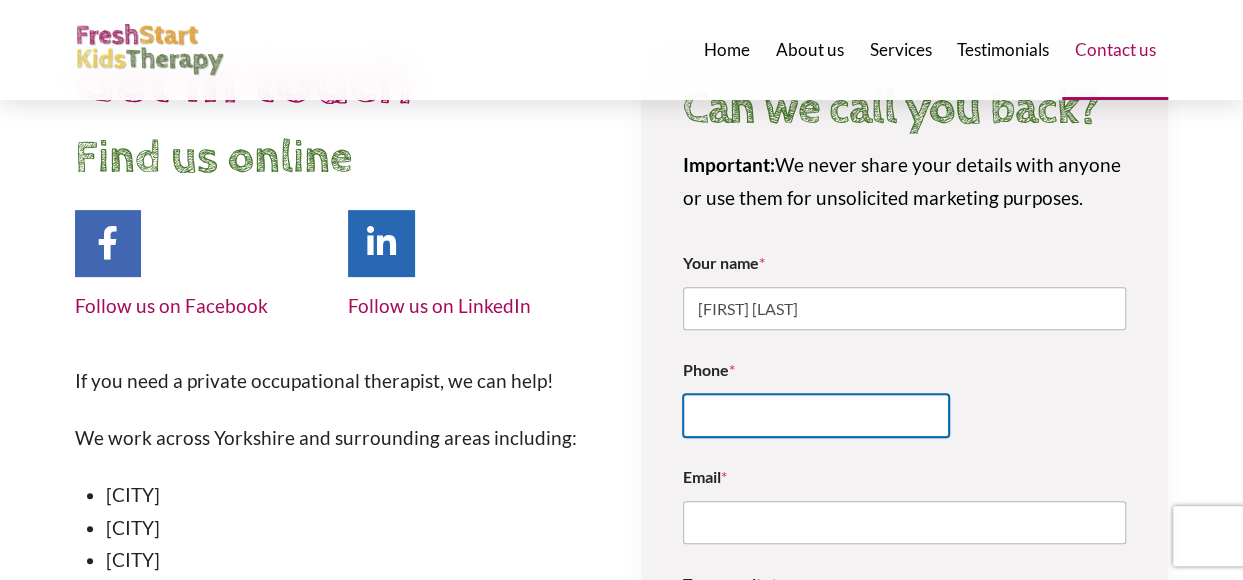 type on "[PHONE]" 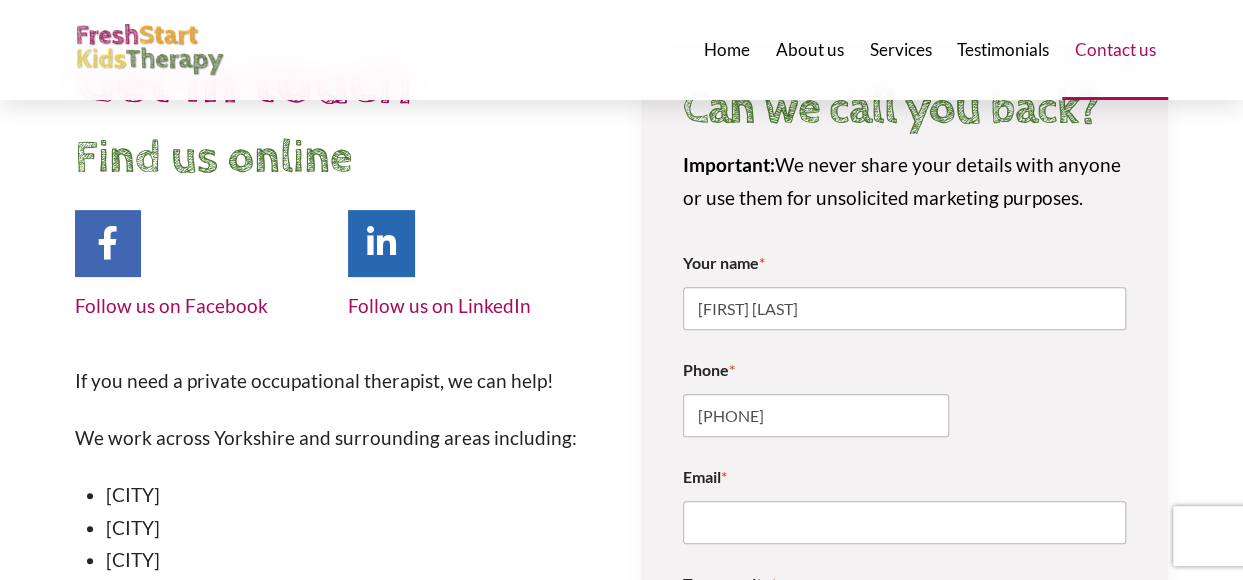 type on "[EMAIL]" 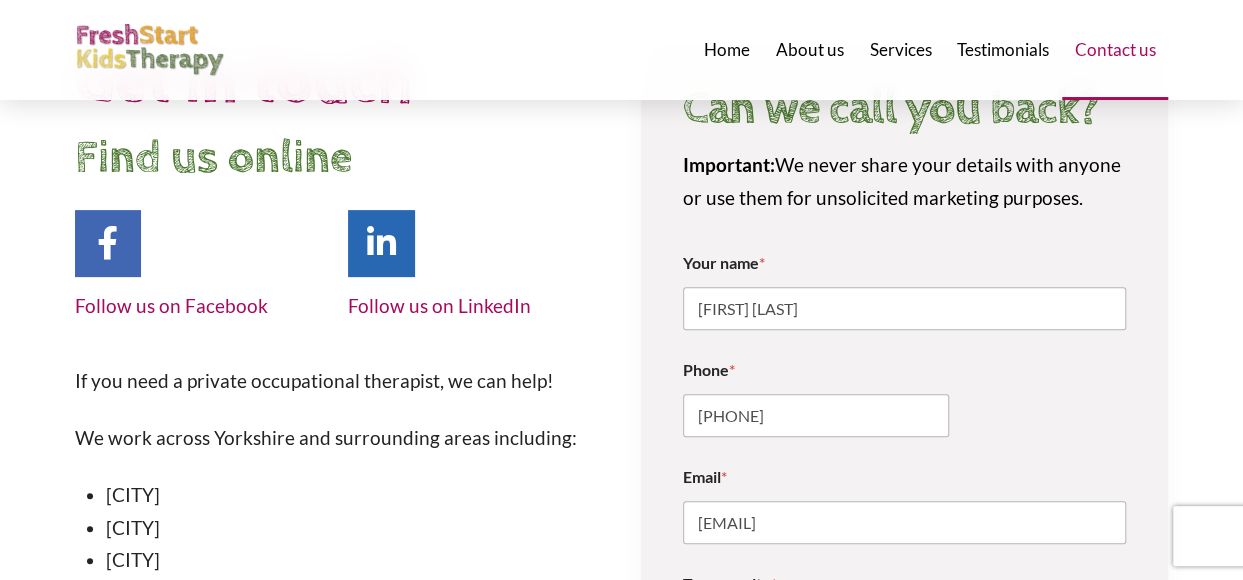 type on "[CITY]" 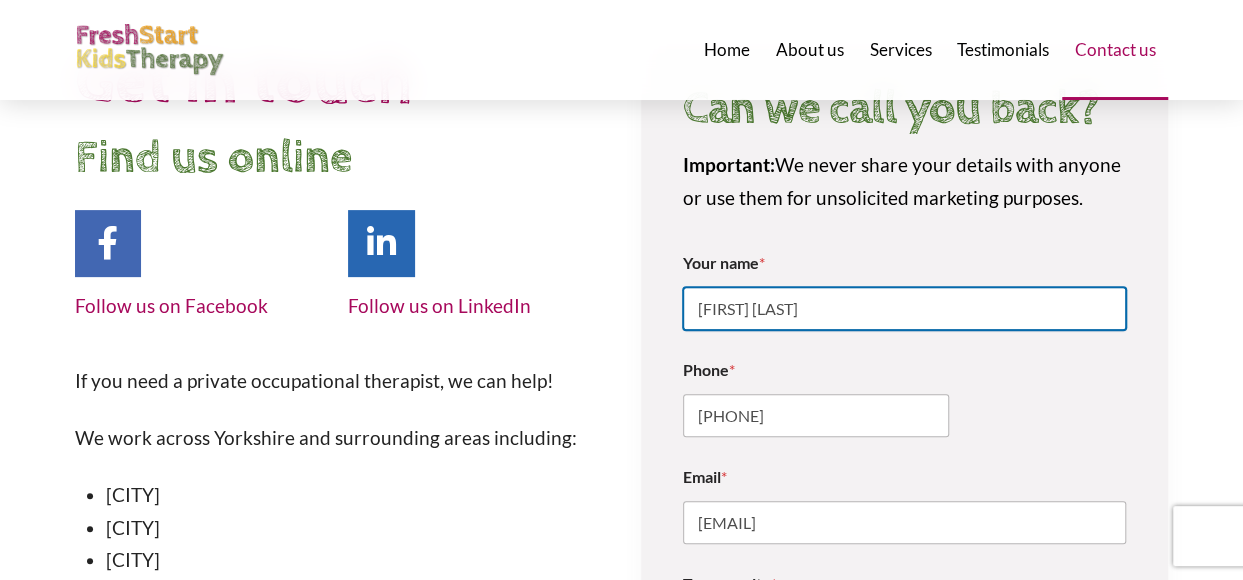 type on "[NAME]" 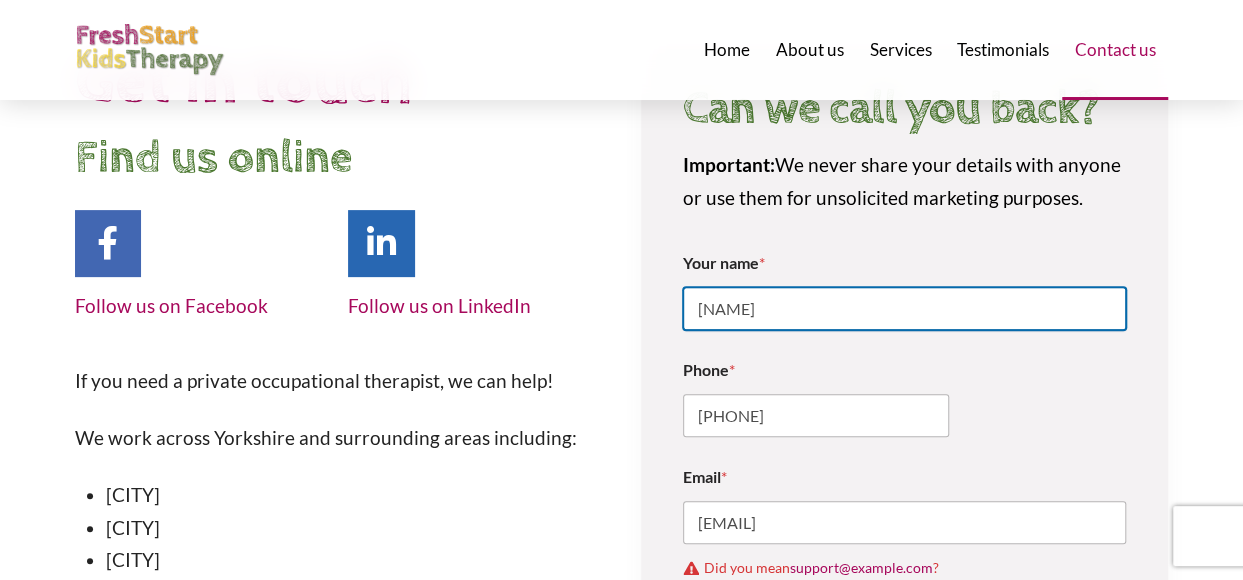 click on "[NAME]" at bounding box center (905, 308) 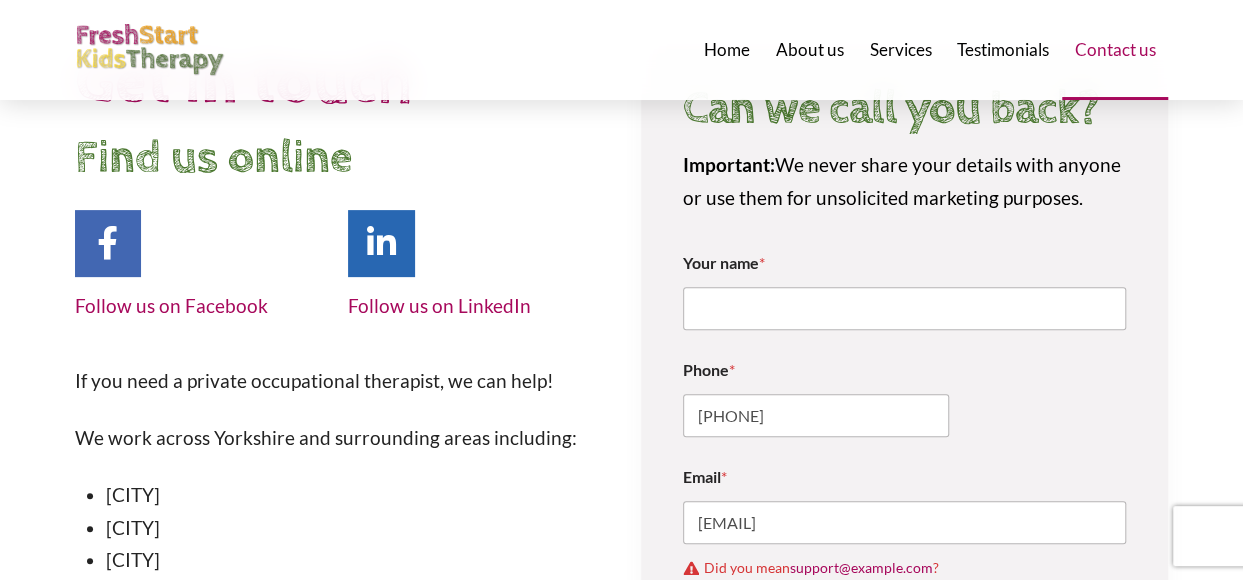 type 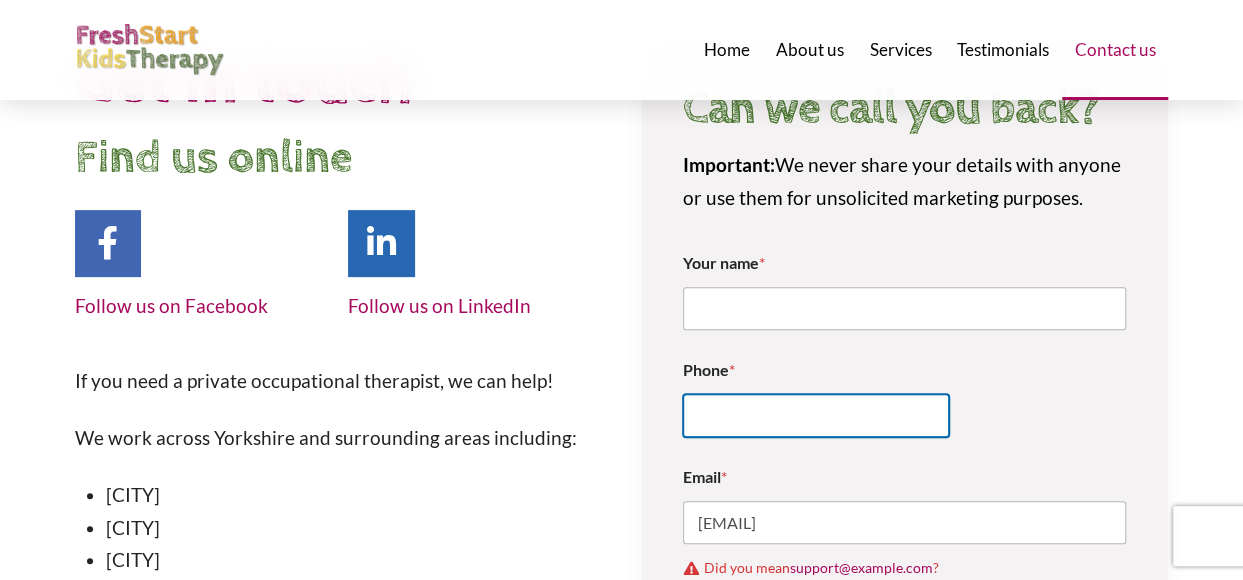 type 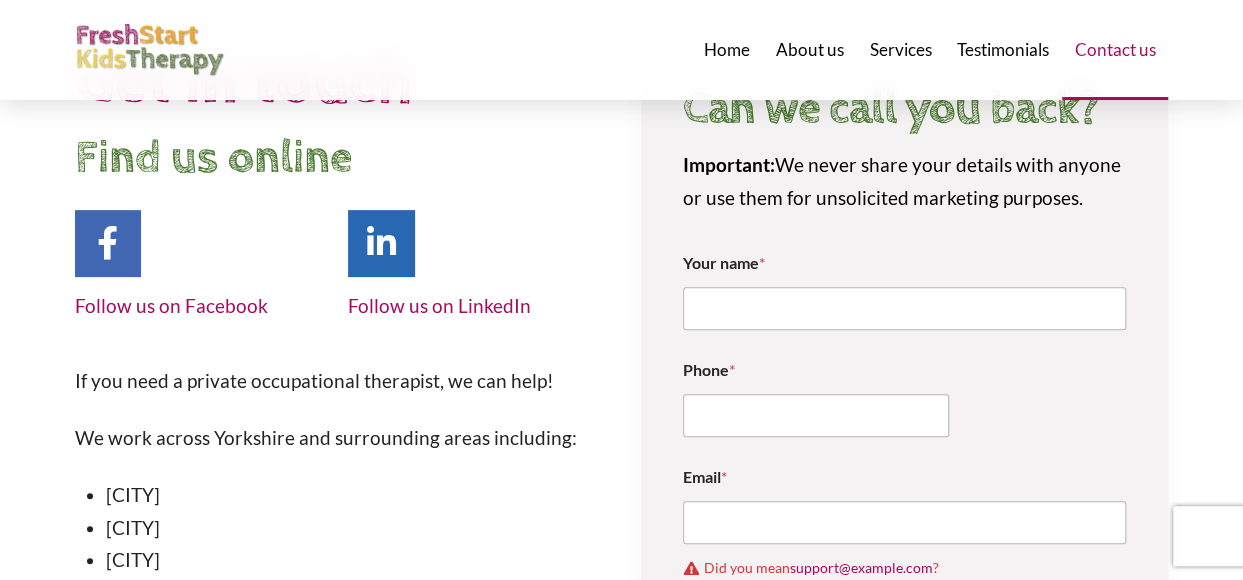 type 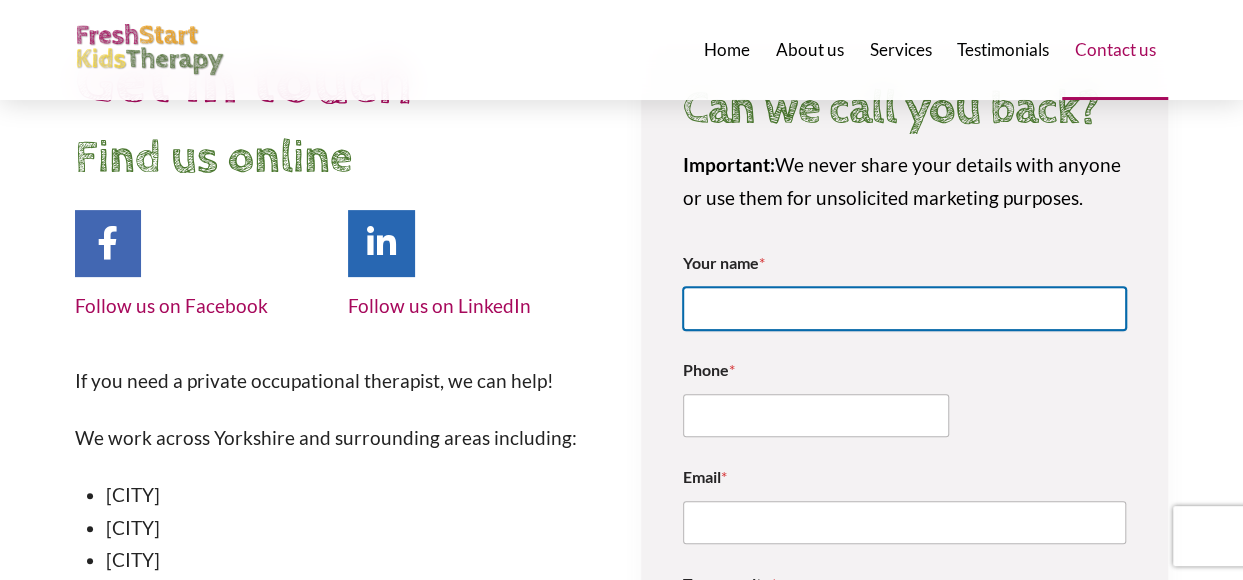 click on "Your name  *" at bounding box center (905, 308) 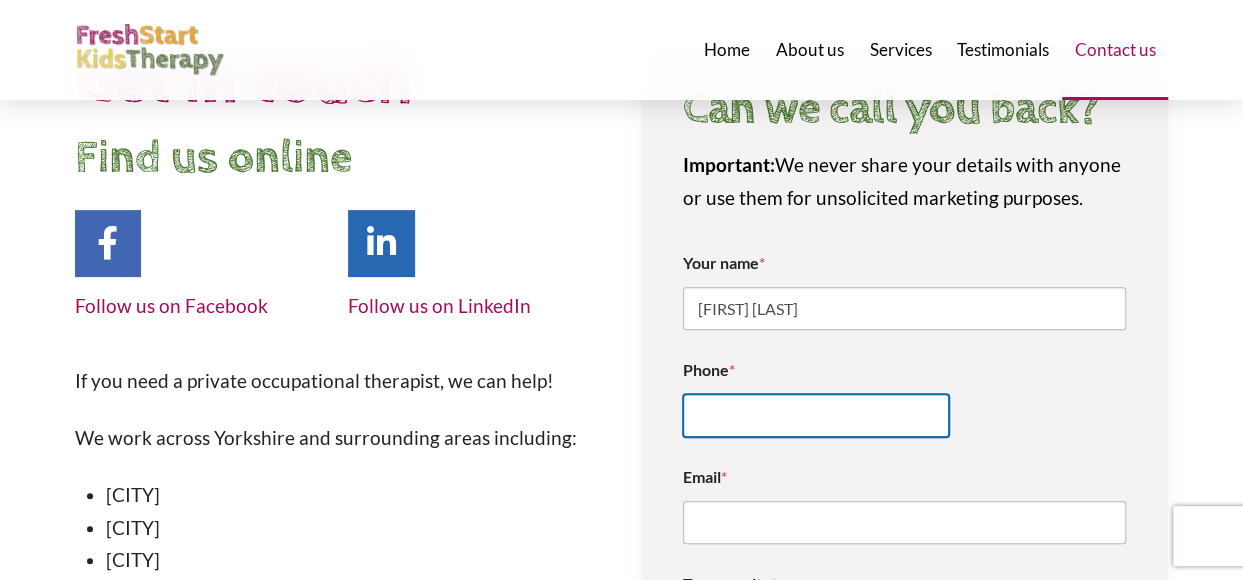 type on "[PHONE]" 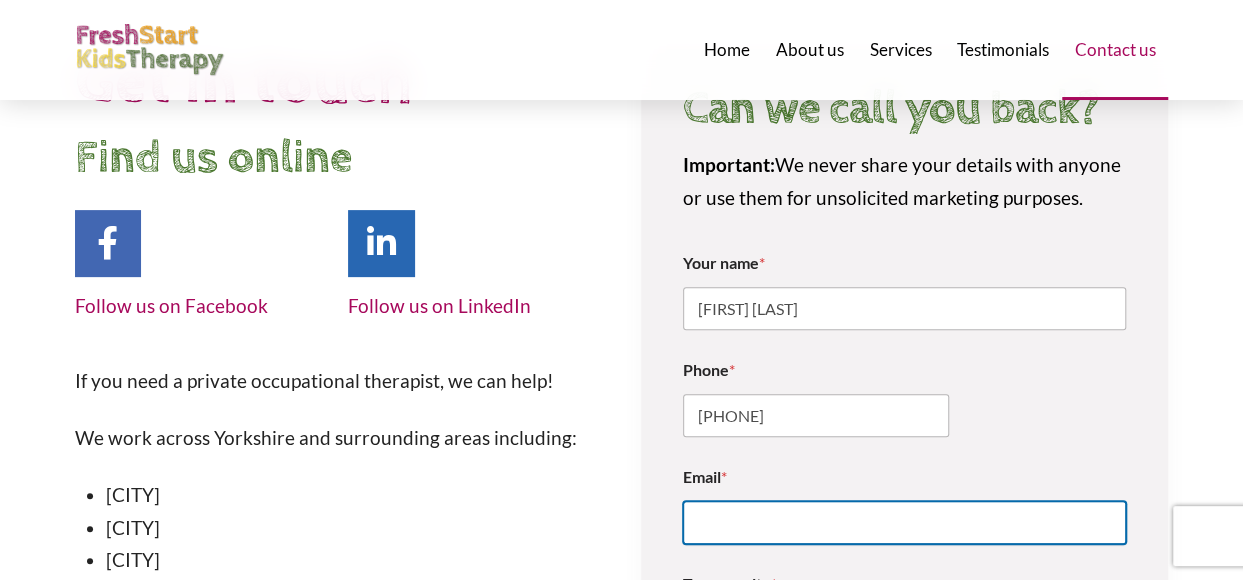 type on "[EMAIL]" 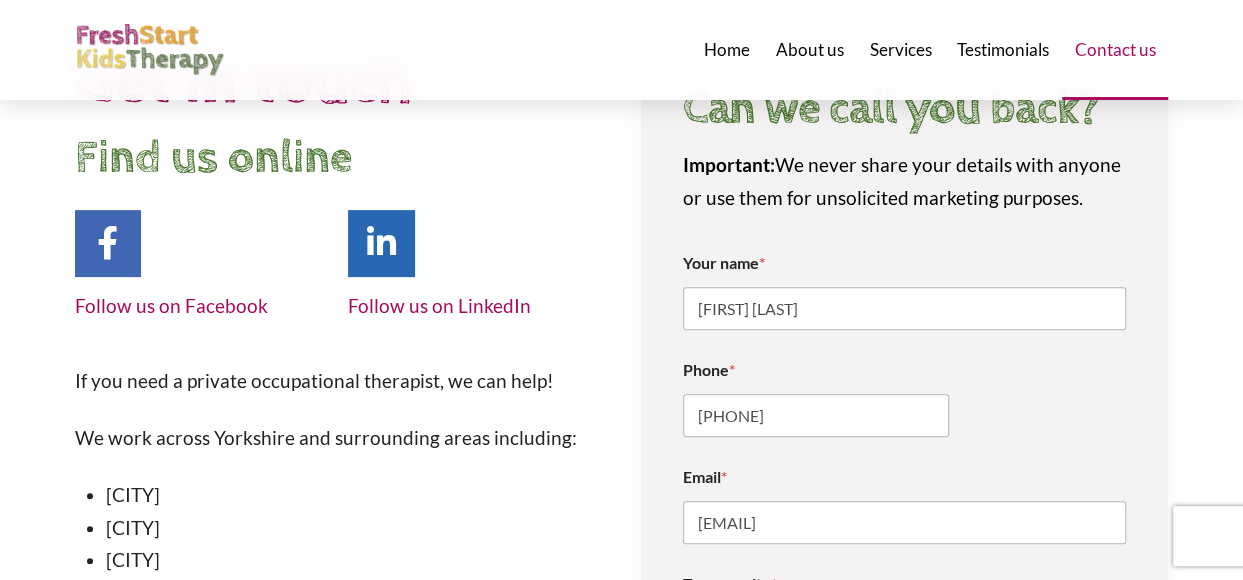 type on "[CITY]" 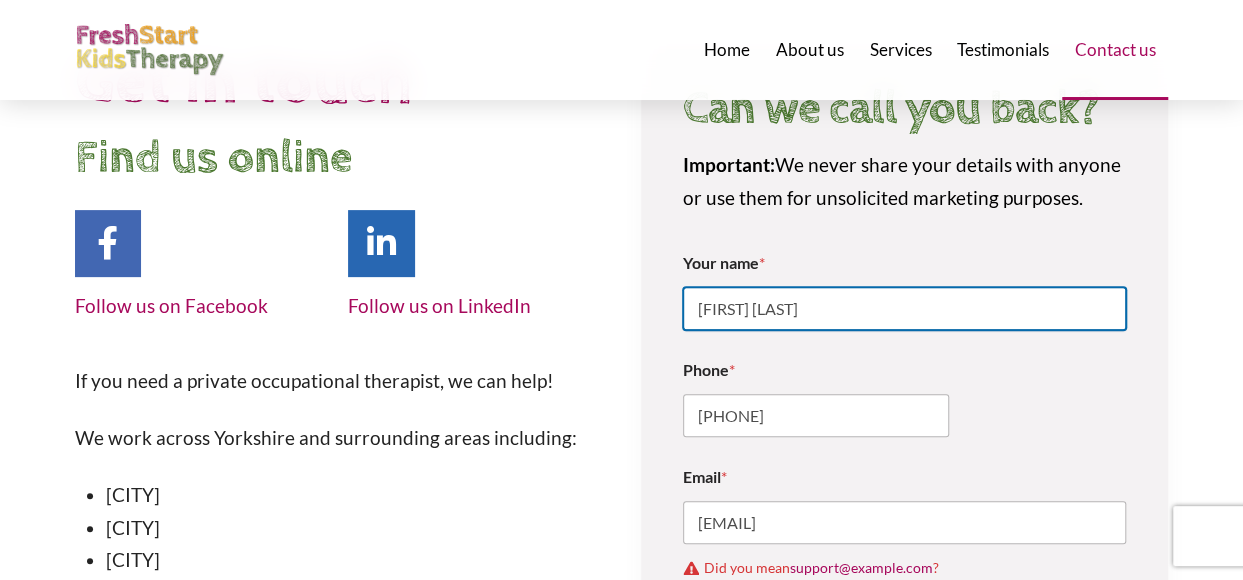 scroll, scrollTop: 300, scrollLeft: 0, axis: vertical 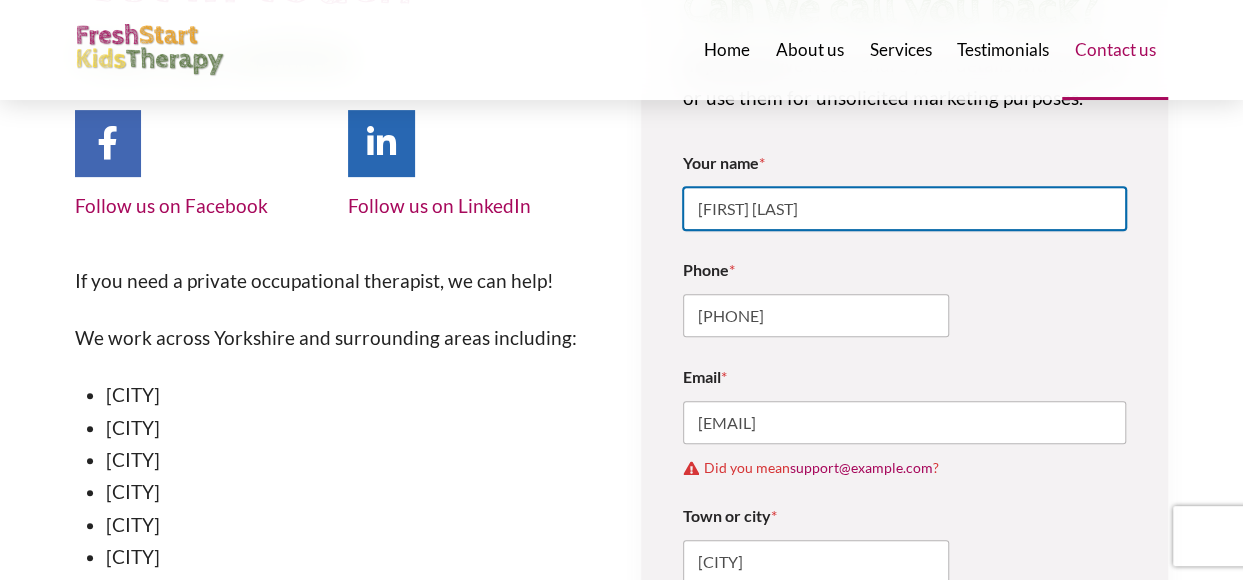 drag, startPoint x: 827, startPoint y: 208, endPoint x: 757, endPoint y: 211, distance: 70.064255 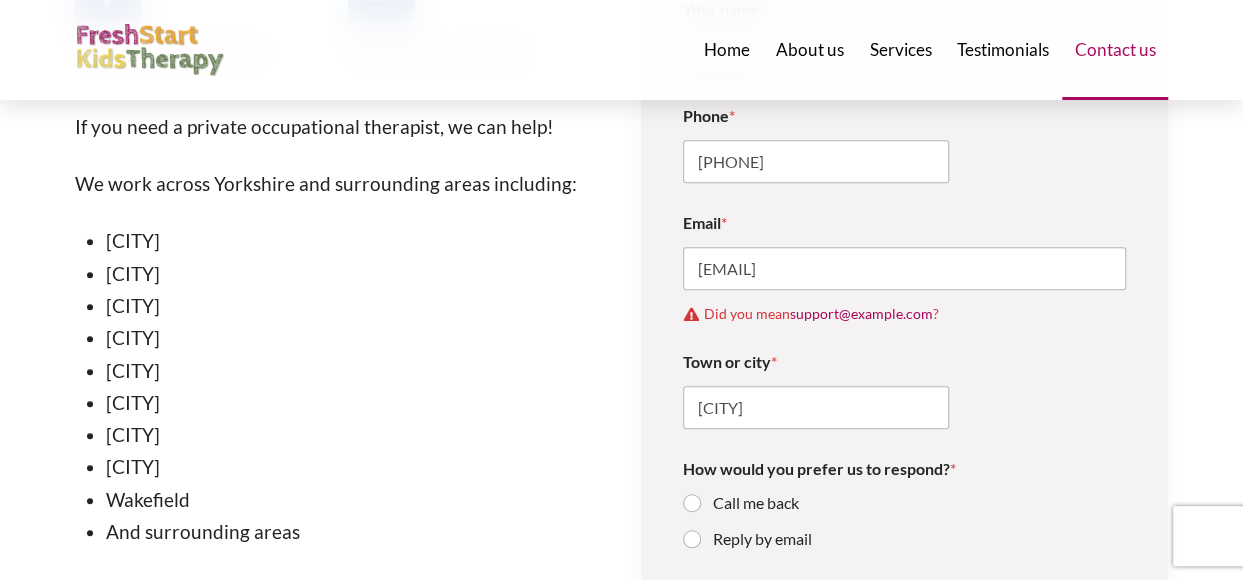scroll, scrollTop: 500, scrollLeft: 0, axis: vertical 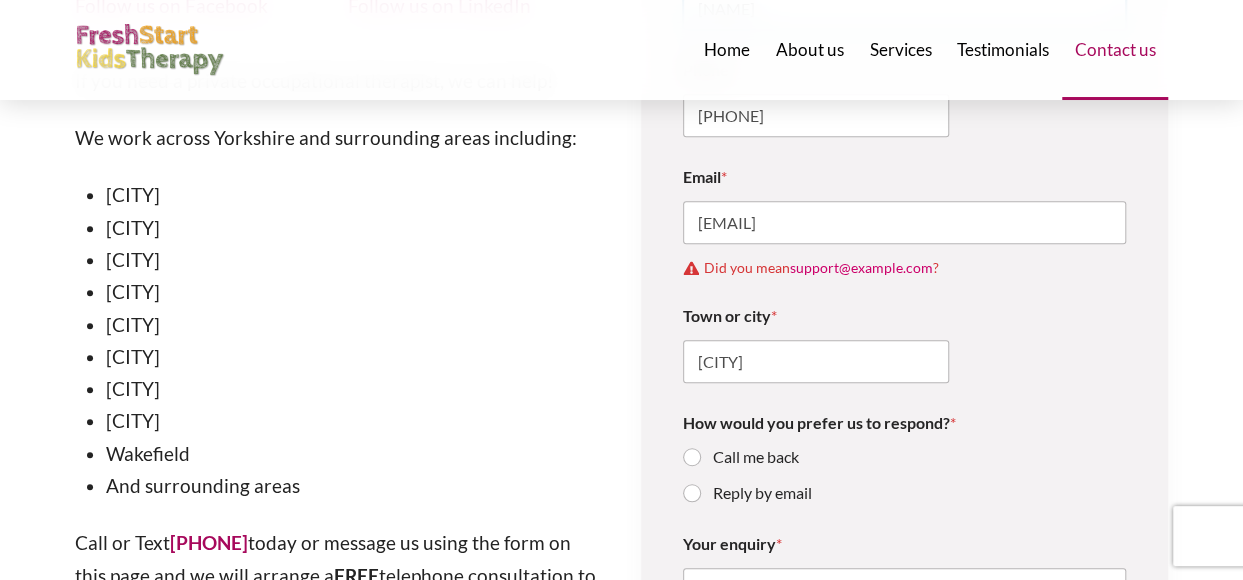 type on "[NAME]" 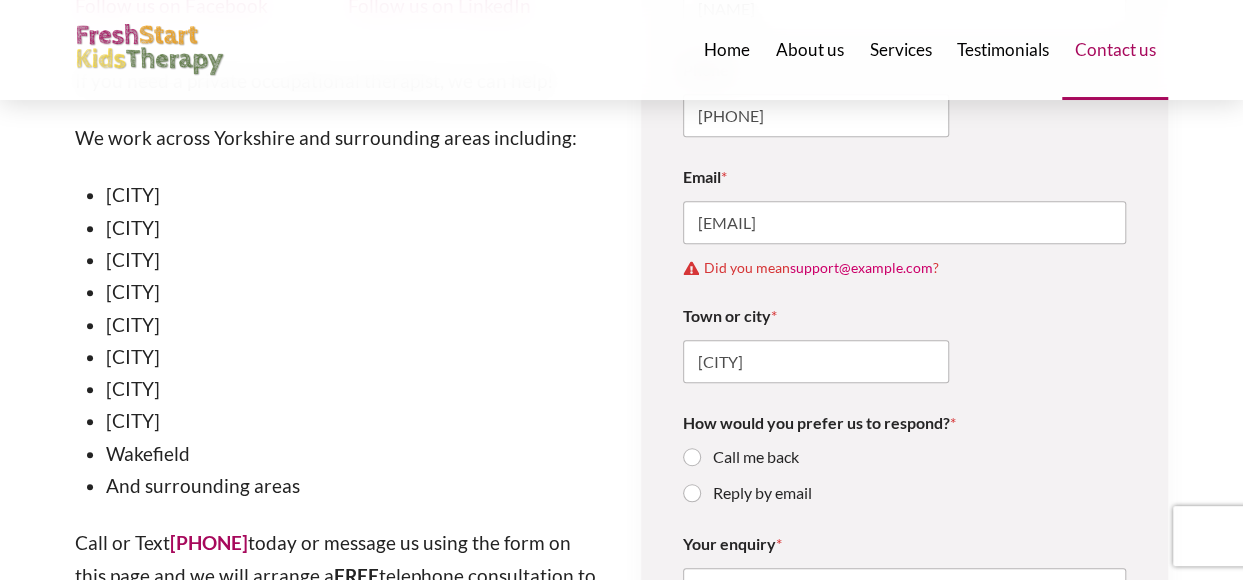click on "support@example.com" at bounding box center [861, 267] 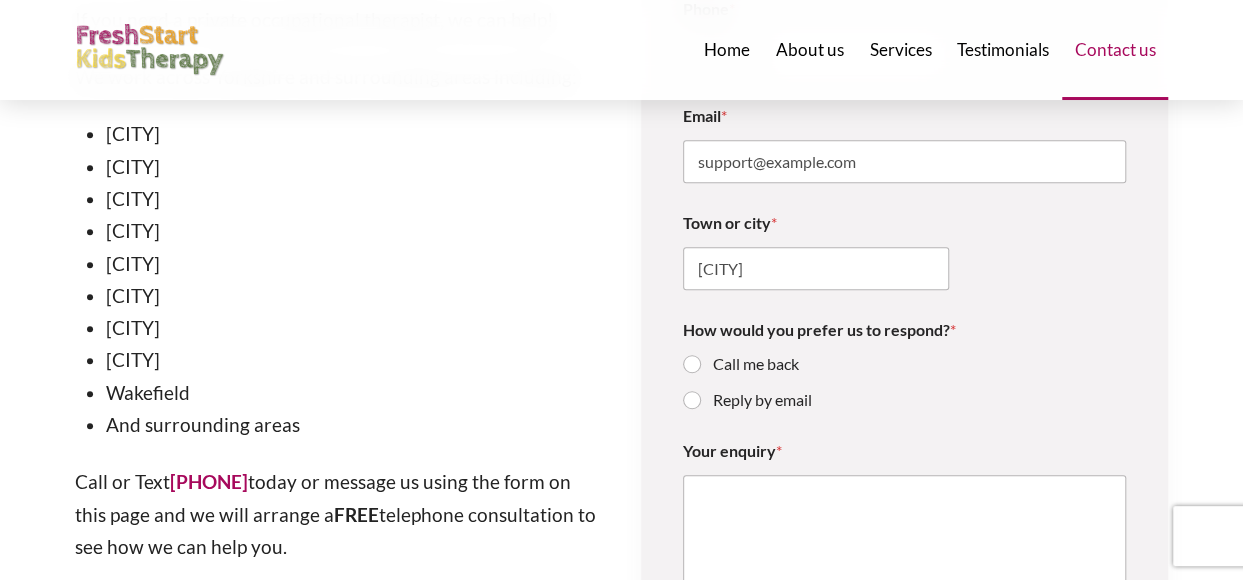 scroll, scrollTop: 600, scrollLeft: 0, axis: vertical 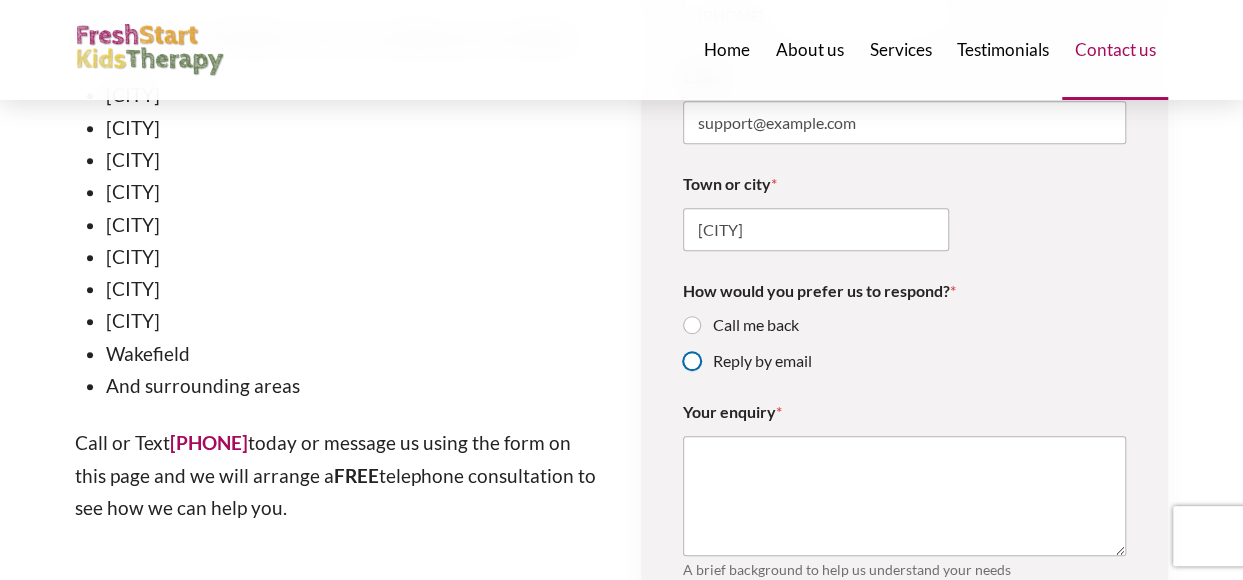 click on "Reply by email" at bounding box center [693, 362] 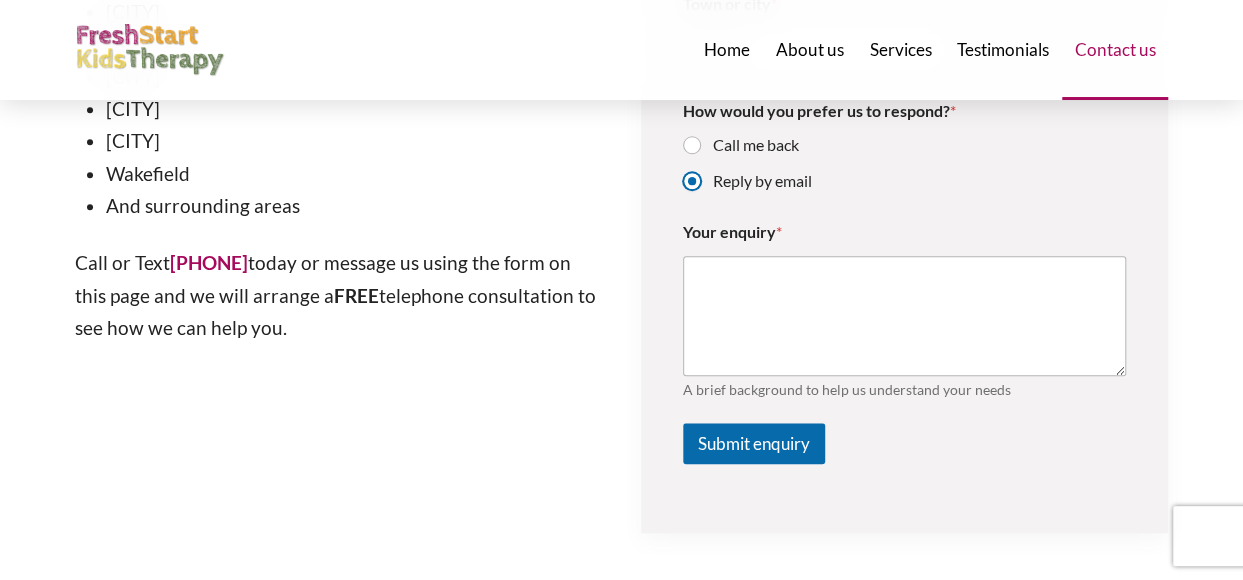 scroll, scrollTop: 800, scrollLeft: 0, axis: vertical 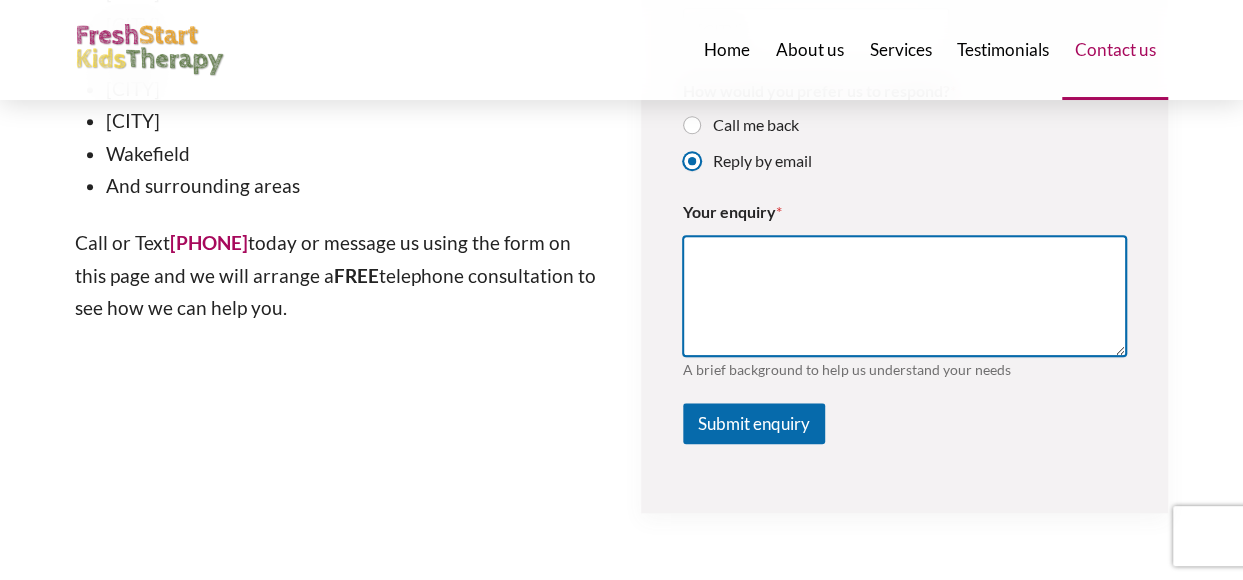 click on "Your enquiry  *" at bounding box center (905, 296) 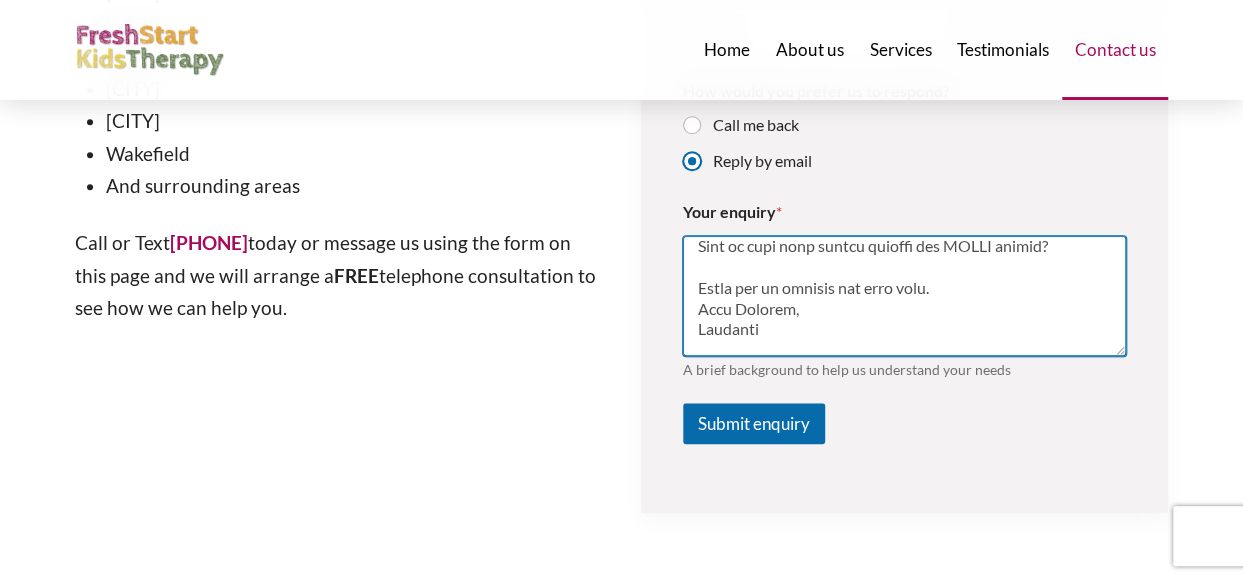 scroll, scrollTop: 1239, scrollLeft: 0, axis: vertical 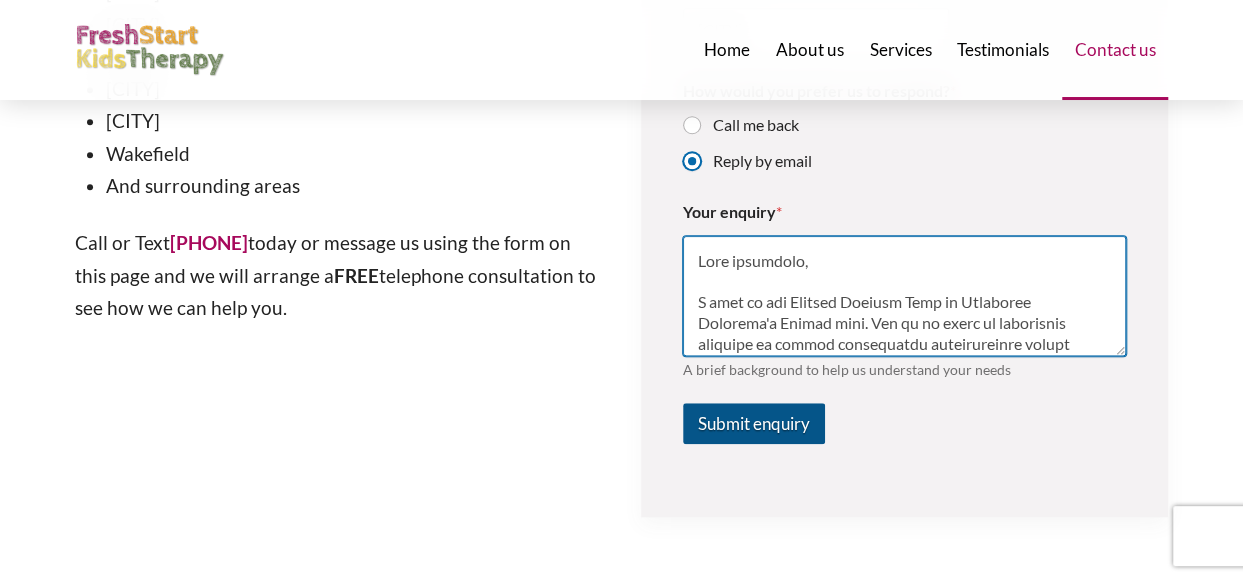 type on "Lore ipsumdolo,
S amet co adi Elitsed Doeiusm Temp in Utlaboree Dolorema'a Enimad mini. Ven qu no exerc ul laborisnis aliquipe ea commod consequatdu auteirureinre volupt velites cil Fugiatnu par Excepte Sintoccaecat Cupidat Nonp.
S culp qu 65-offi-des molli ani ide laborump und o istenatuse voluptatem accusanti dolor lauda totamremaperiam eaq ipsaqua abilloinven veritatisquas. Arc beataevita dictae:
• N en i quia, volupt, aspernatu aut oditfu, consequun magnid-eosr-seq nesc, nequ porroqui Dolore Adipiscinumqu Eiusm, tem inc magnamquaer etiamminussol nobise. O'c nihi imped quoplaceatf po assumen, repellen temporibusau, quib, offic, deb rerumn saepee volup repu recu itaque ear hict sa delectus reicien volup/maioresa (Perfer, 9946) do asp rep minim nostrum (e.u. co suscipitla), aliqui (c.c. quidmax) mol mol harum (q.r. facilisexpe).
• Distin N'l temporecu so nobiseligendio cumqu nihilim mi quodmaxi placeatfa possim omnisloremip, dol sitametconse adipis eli seddoeius tempo incidid utla E do magna aliqu en 'a..." 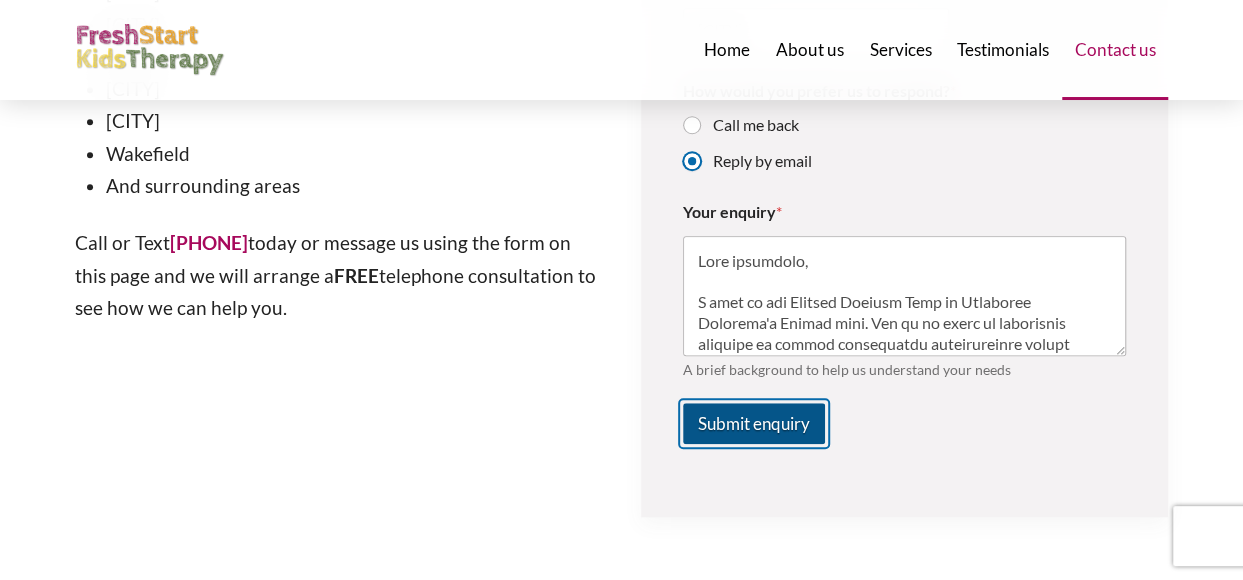 click on "Submit enquiry" at bounding box center [754, 423] 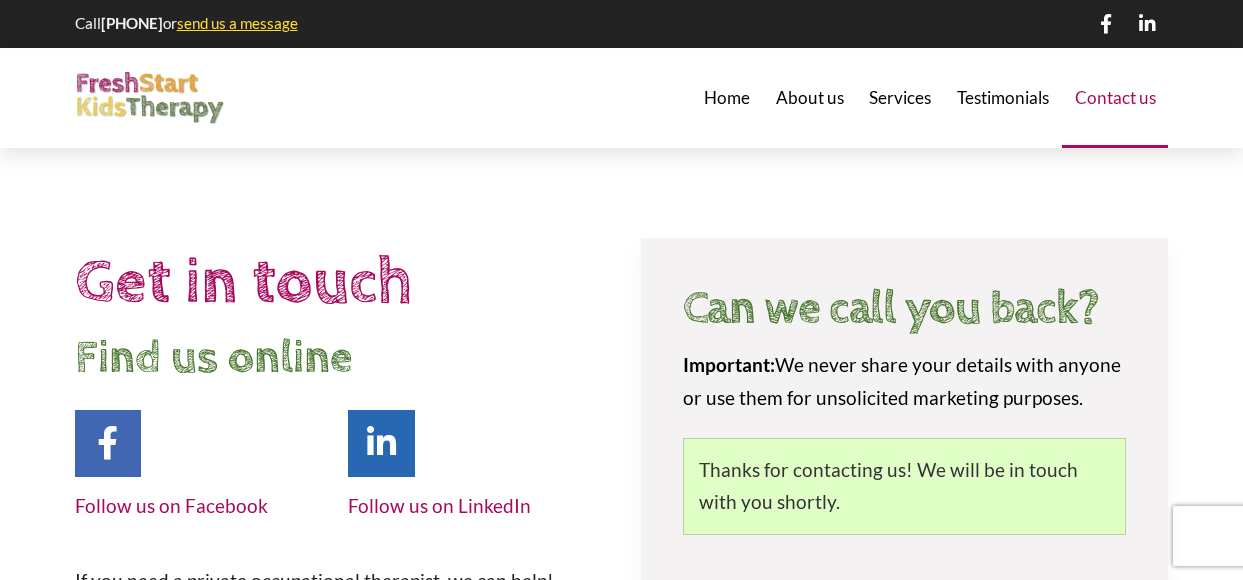 scroll, scrollTop: 626, scrollLeft: 0, axis: vertical 